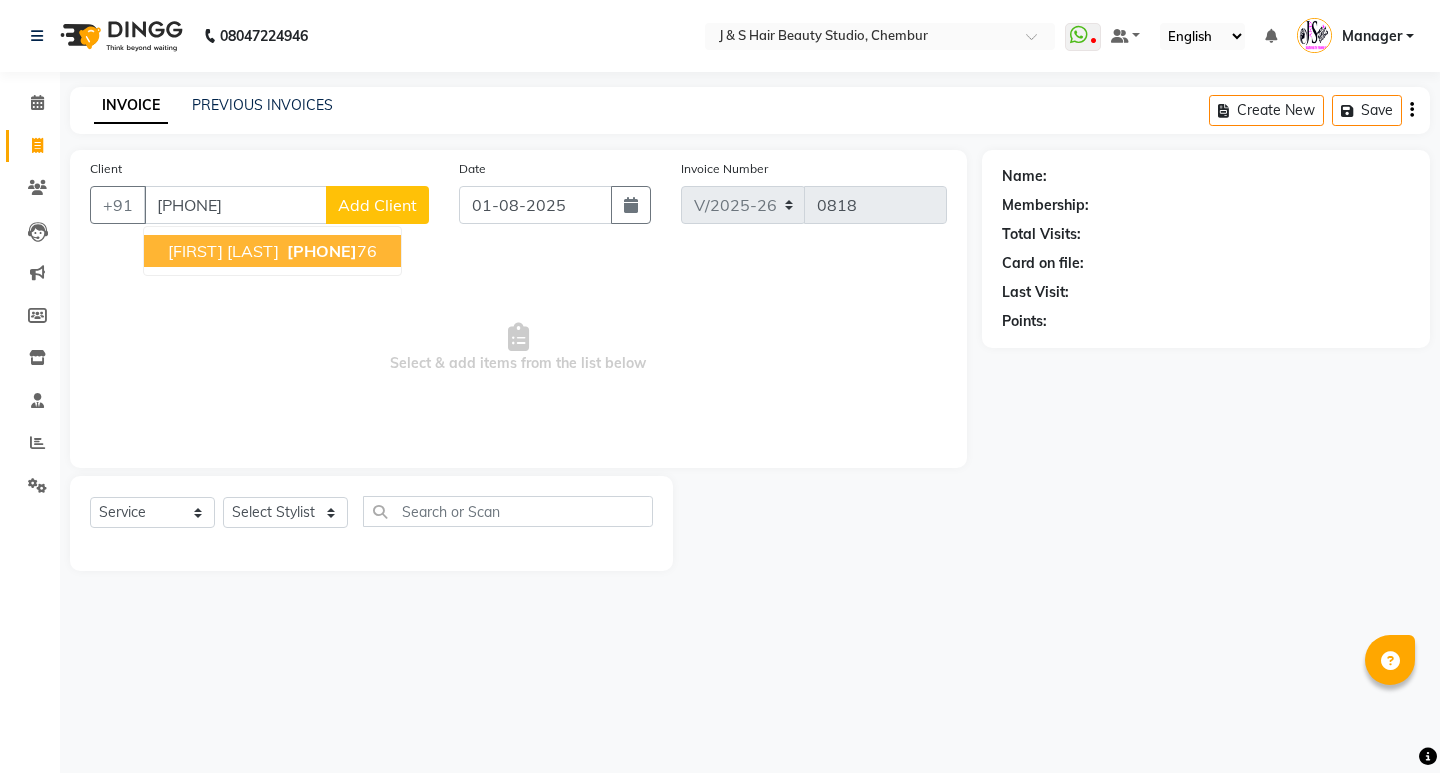 select on "143" 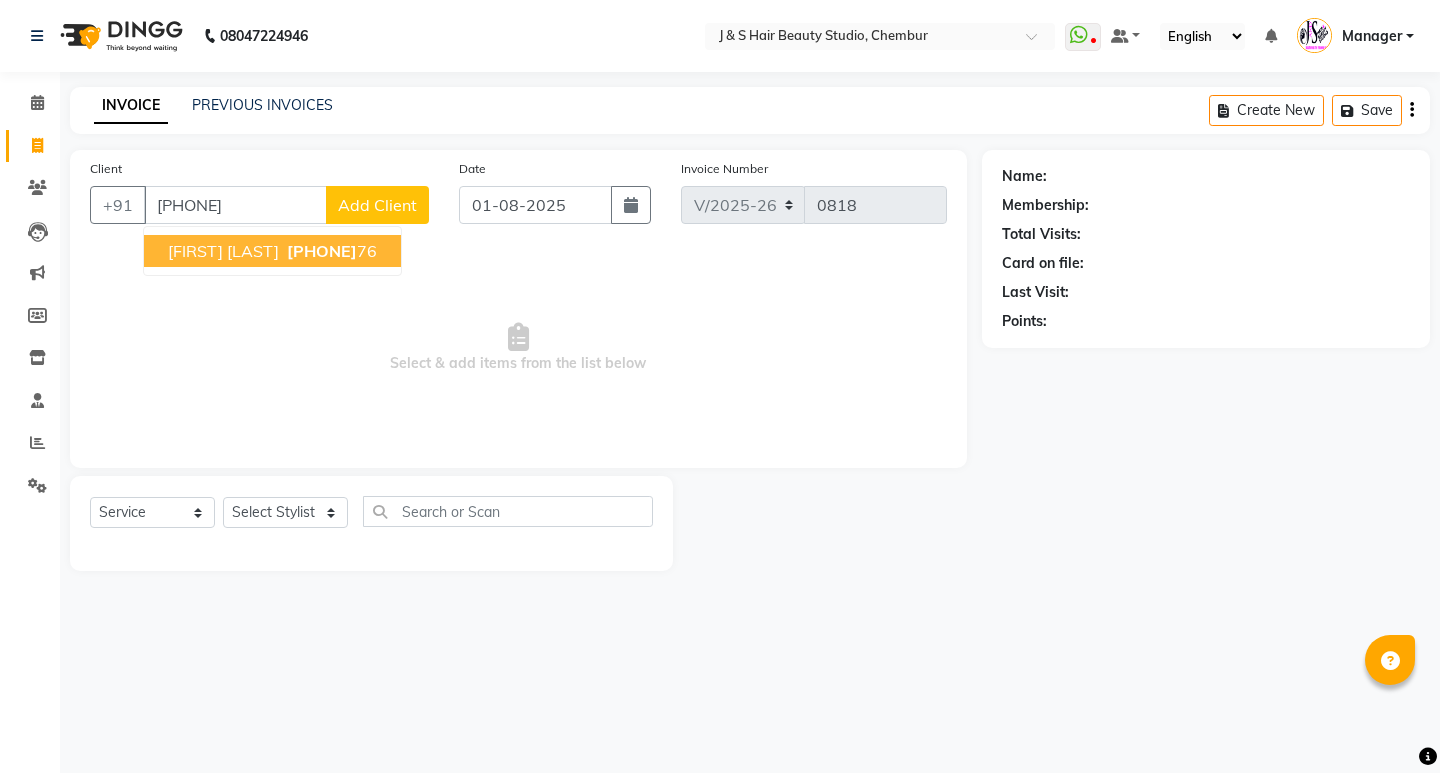 scroll, scrollTop: 0, scrollLeft: 0, axis: both 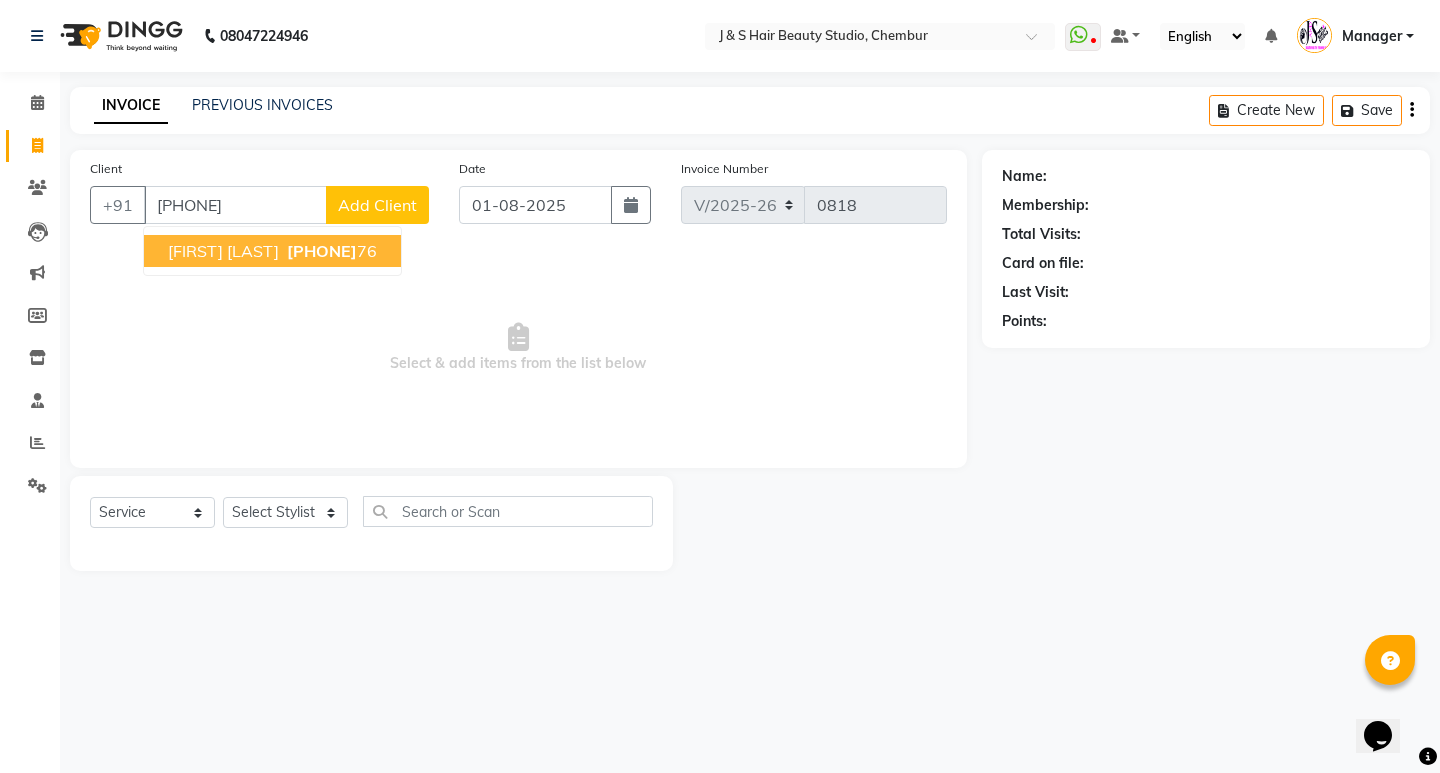 click on "[PHONE]" at bounding box center (322, 251) 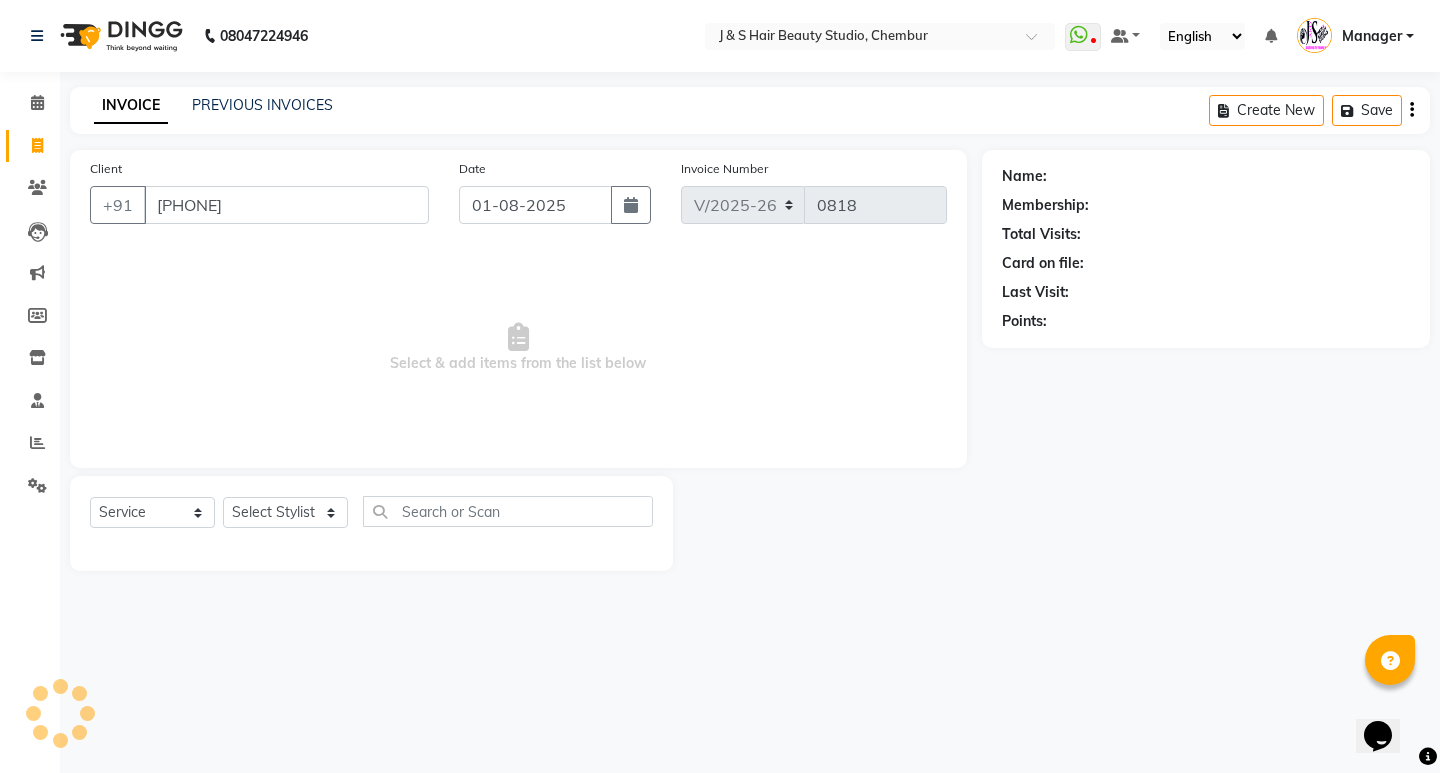 type on "[PHONE]" 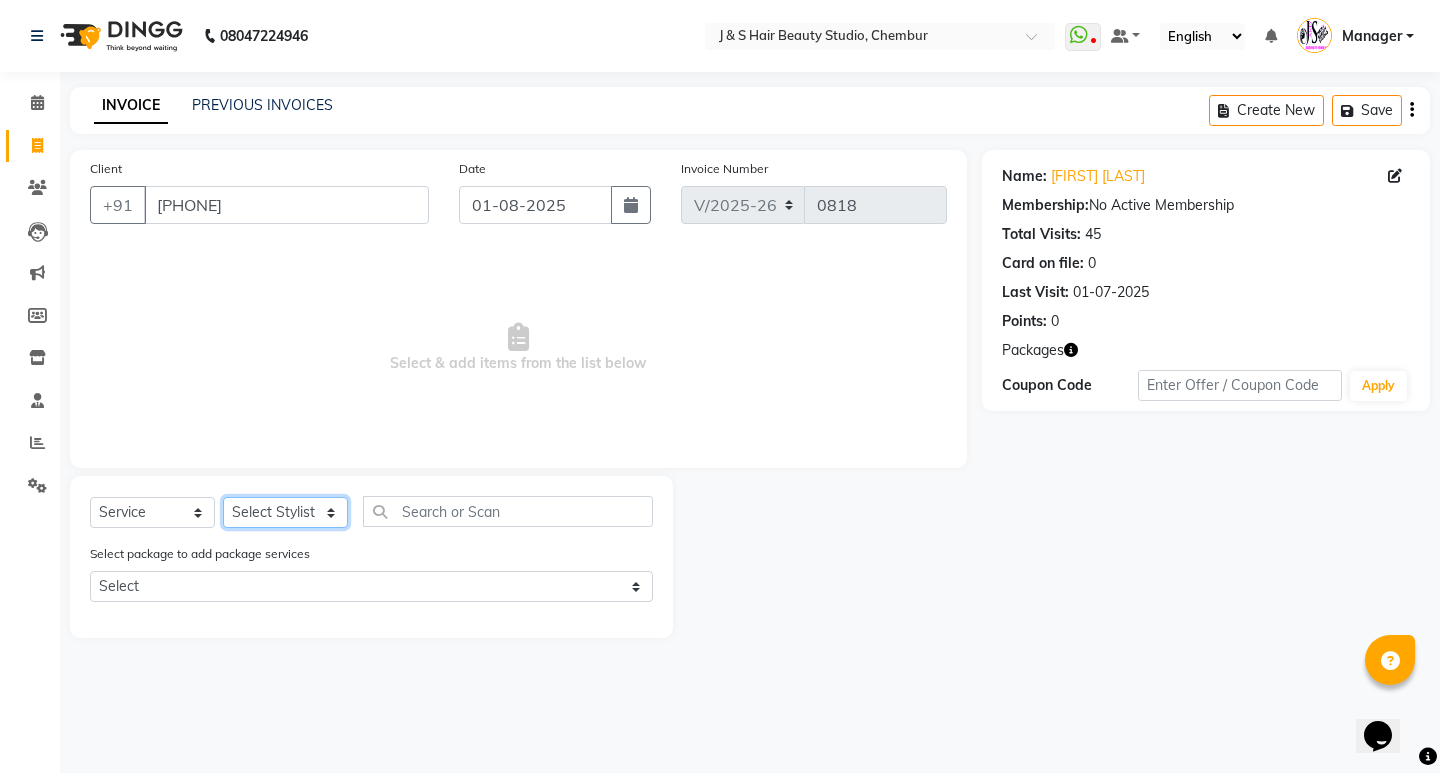 click on "Select Stylist Manager [LAST] No Preference 1 poonam Rupali Sheetal Mam Sushma [FIRST]" 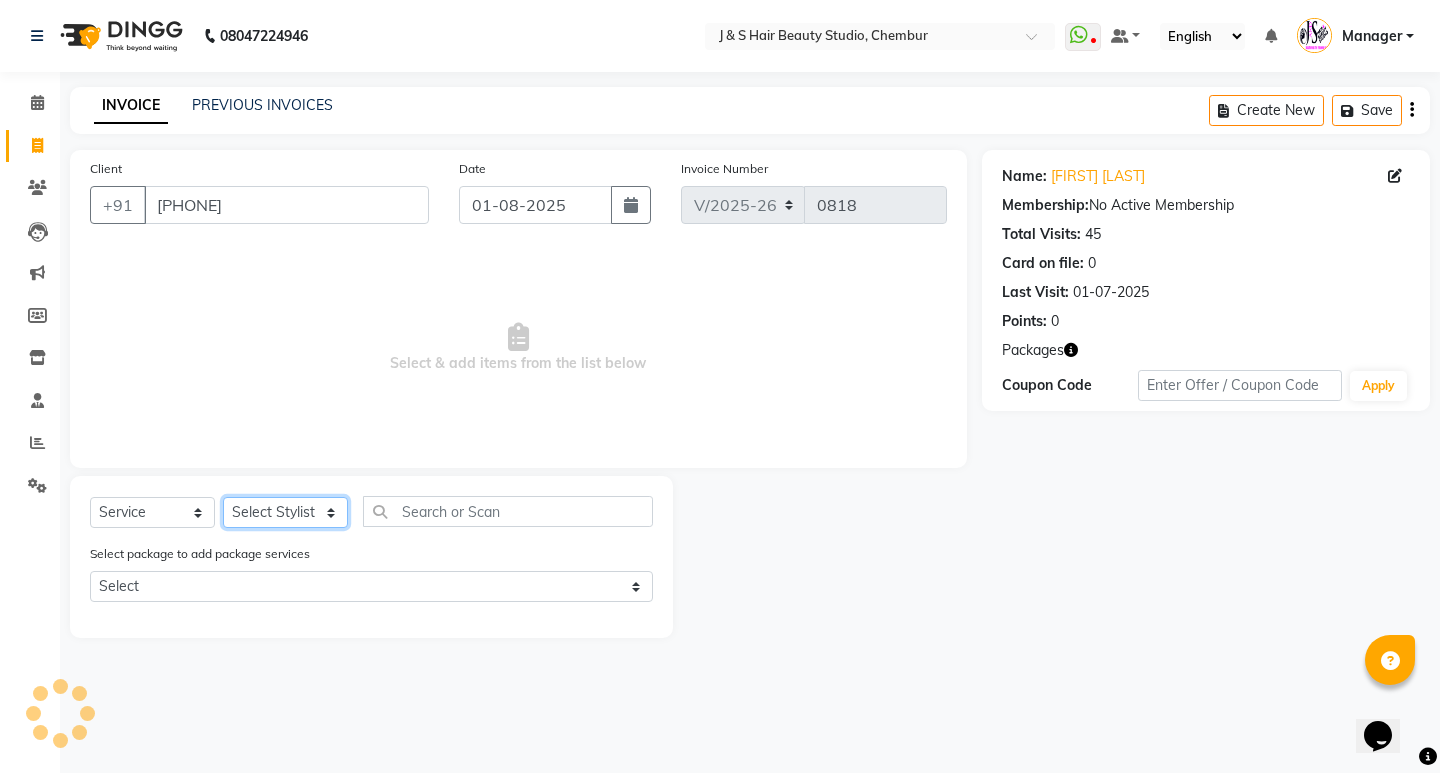 select on "4269" 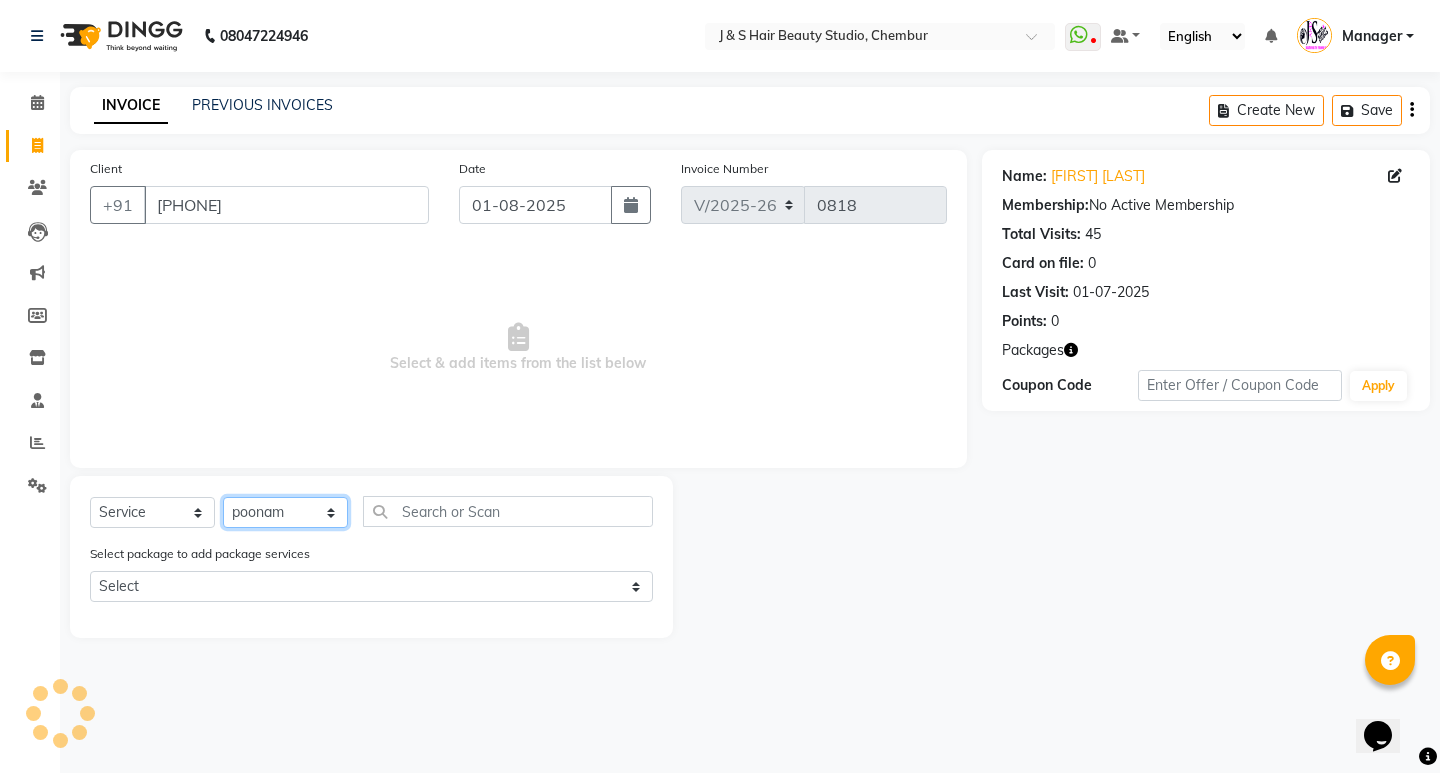 click on "Select Stylist Manager [LAST] No Preference 1 poonam Rupali Sheetal Mam Sushma [FIRST]" 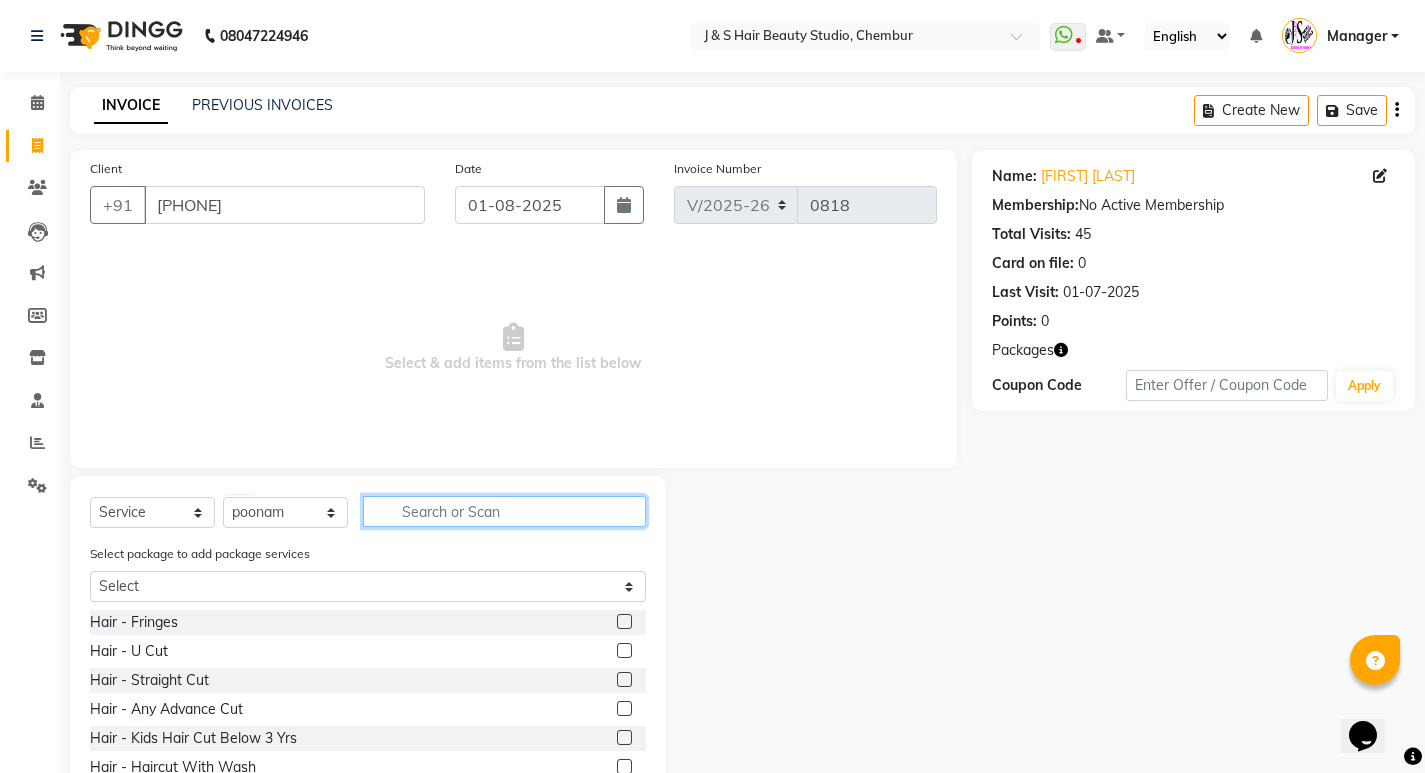 click 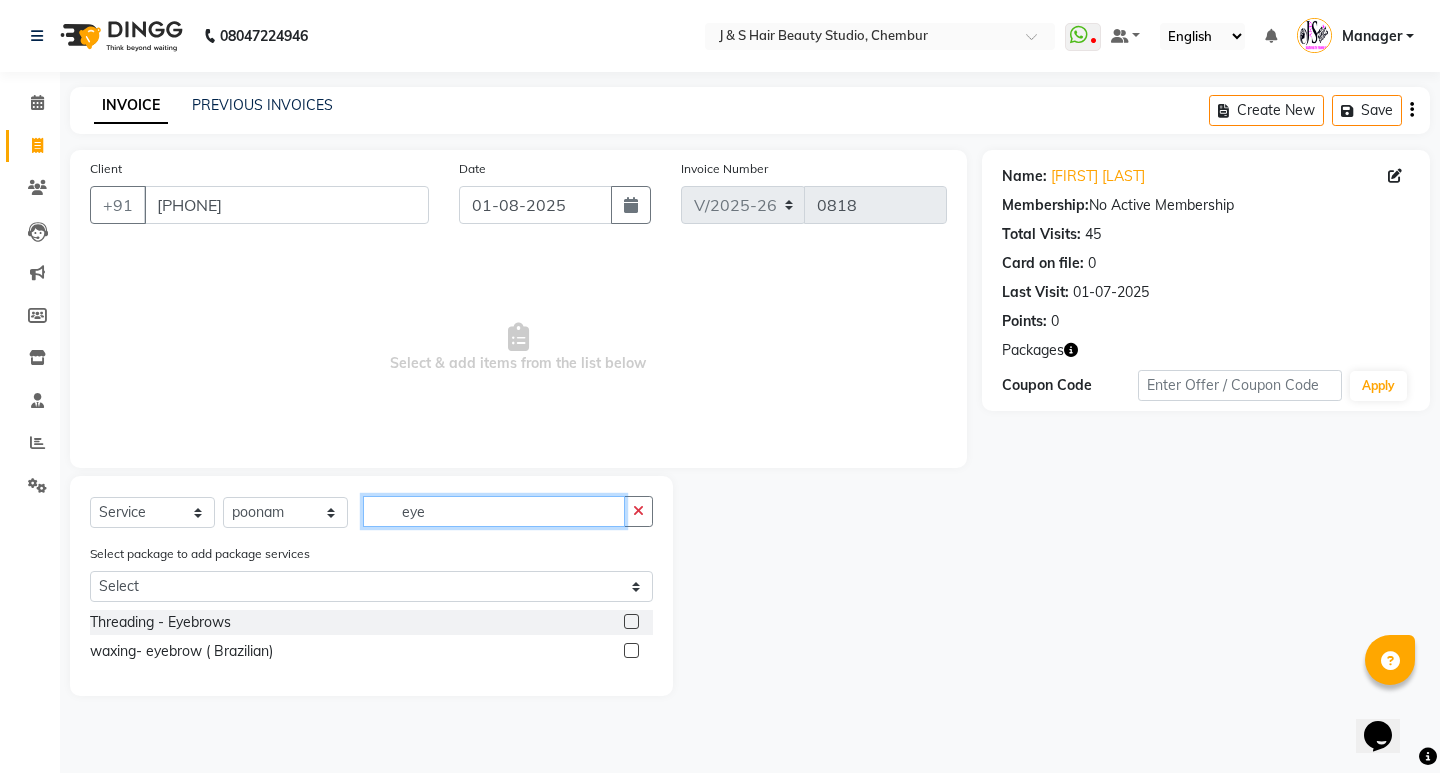 type on "eye" 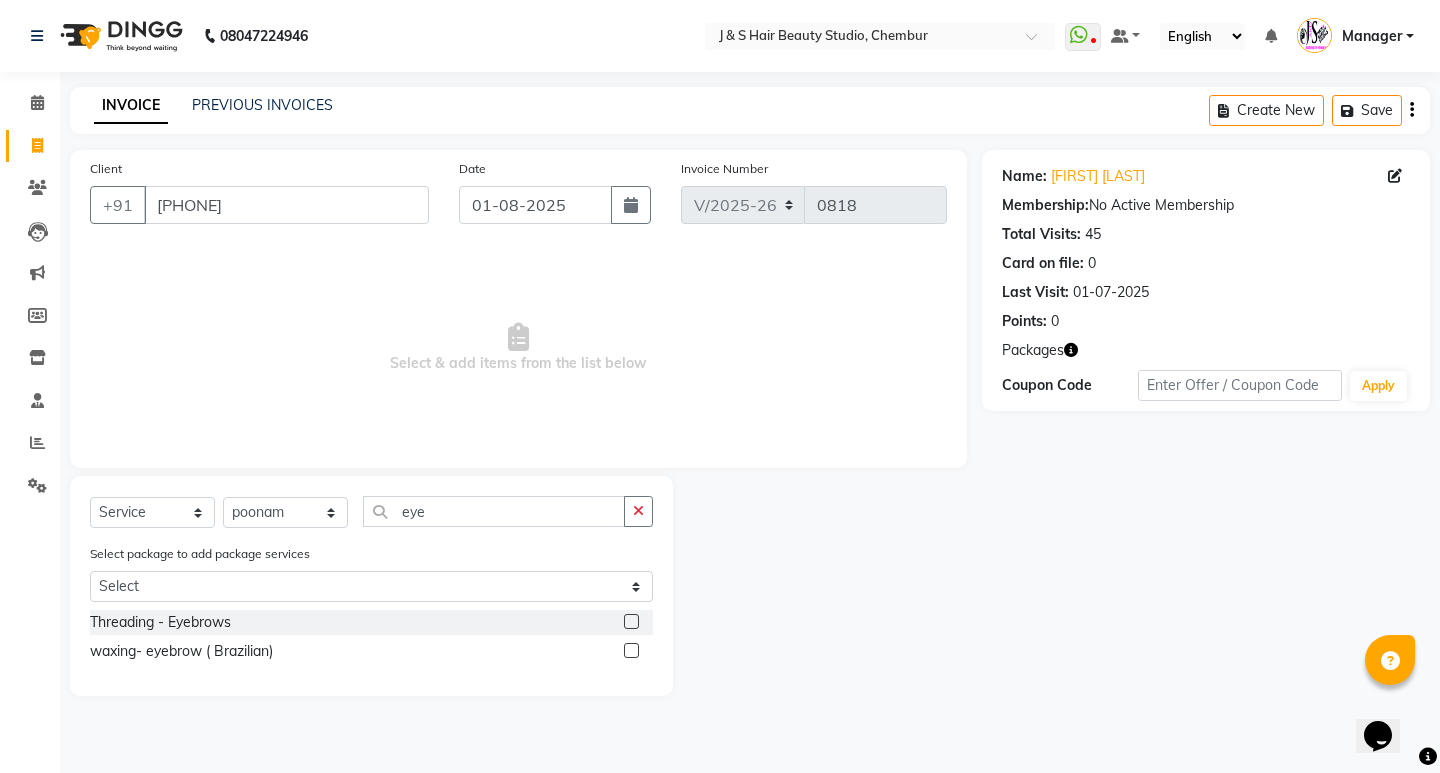 click 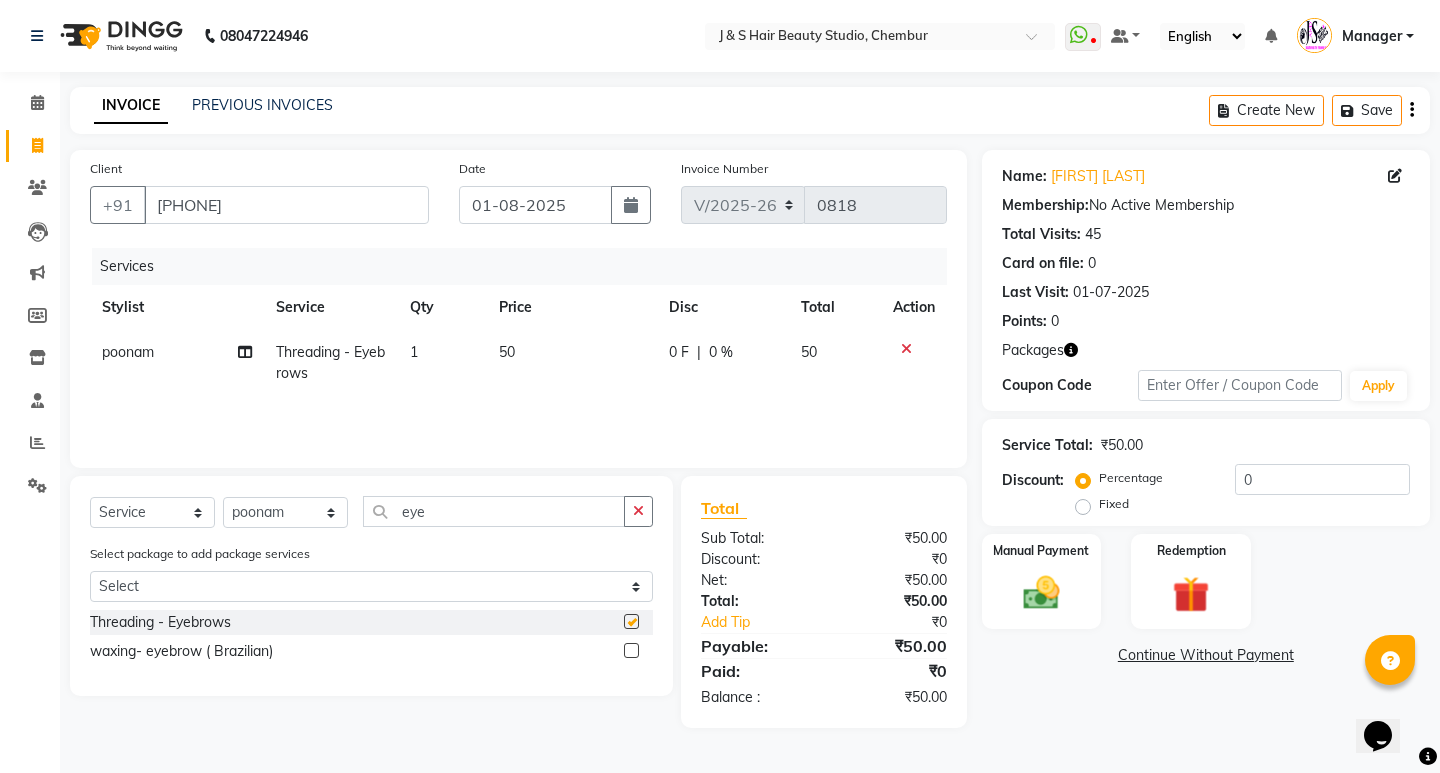 checkbox on "false" 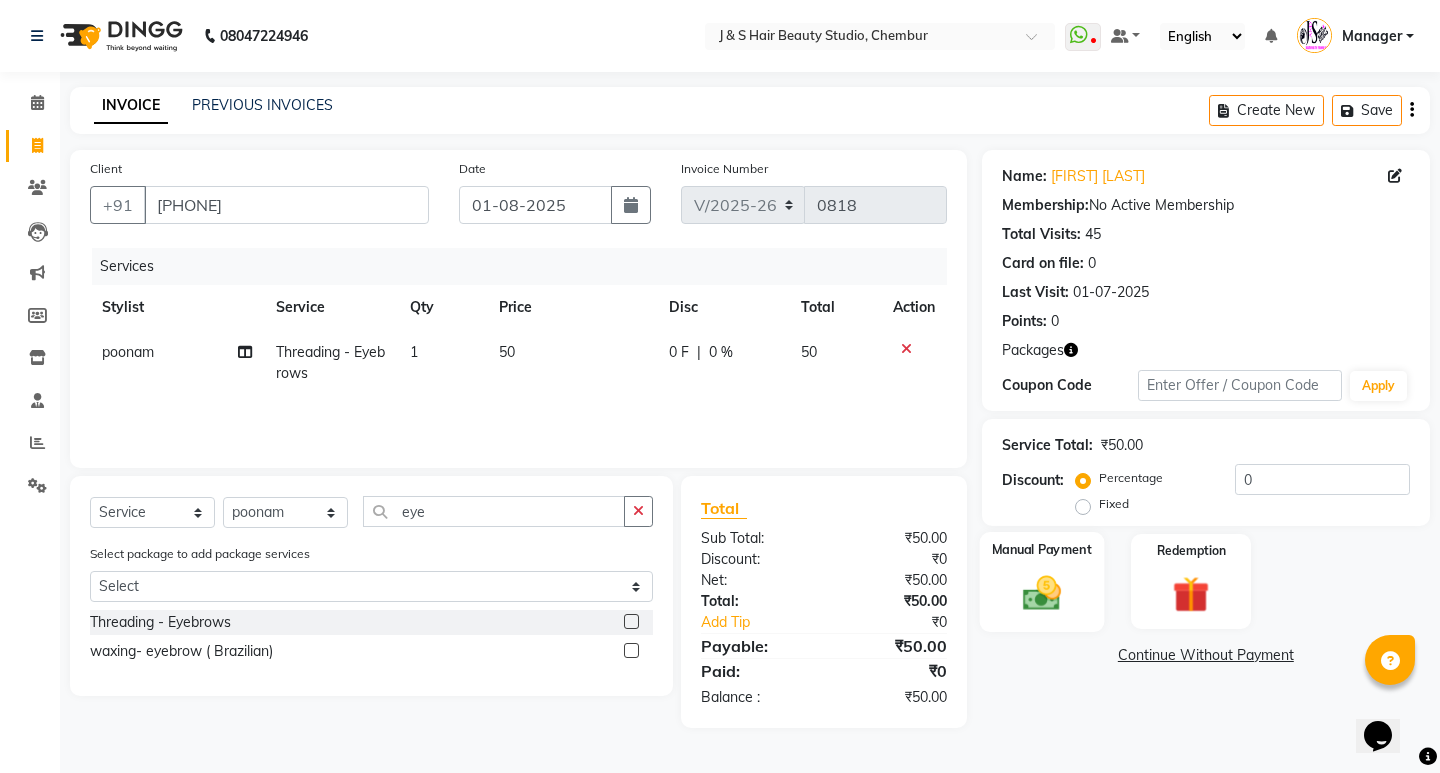click 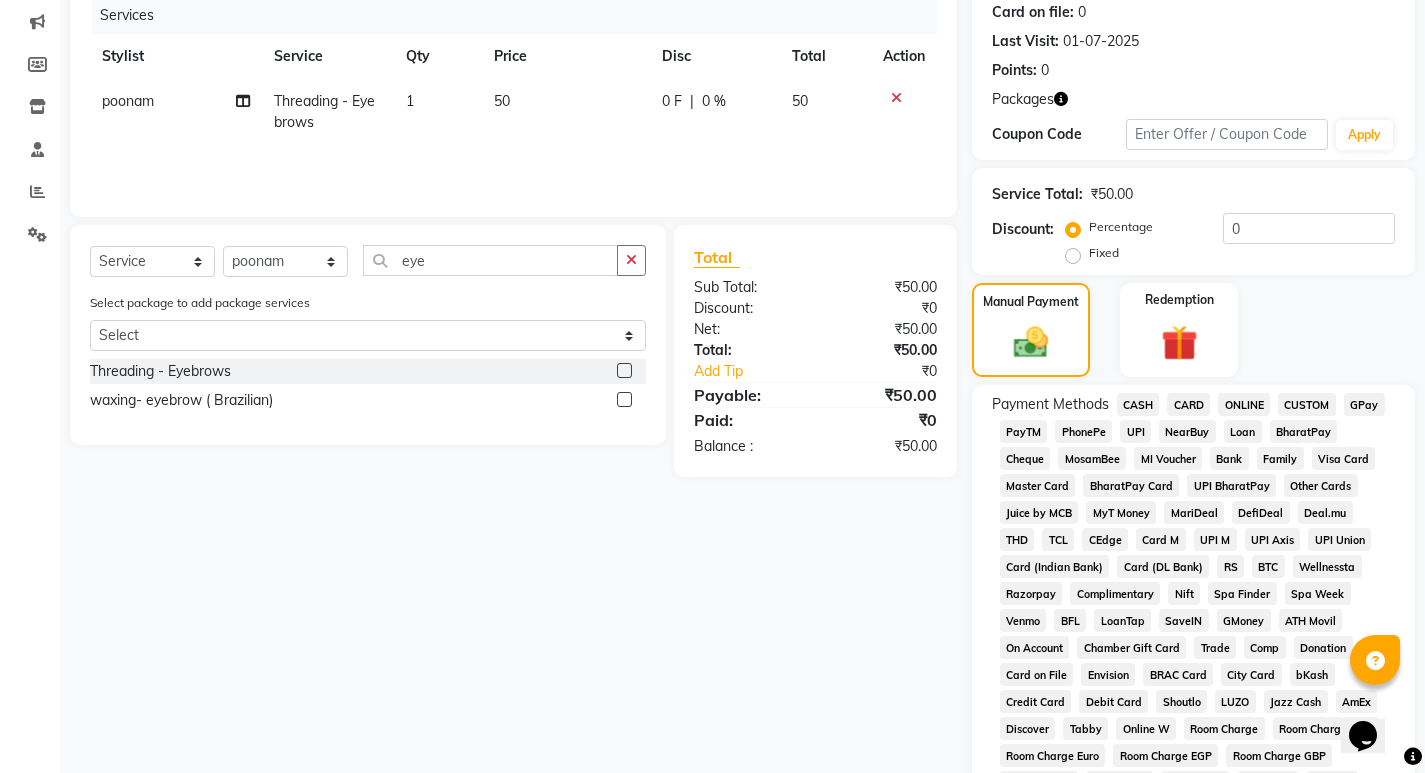 scroll, scrollTop: 300, scrollLeft: 0, axis: vertical 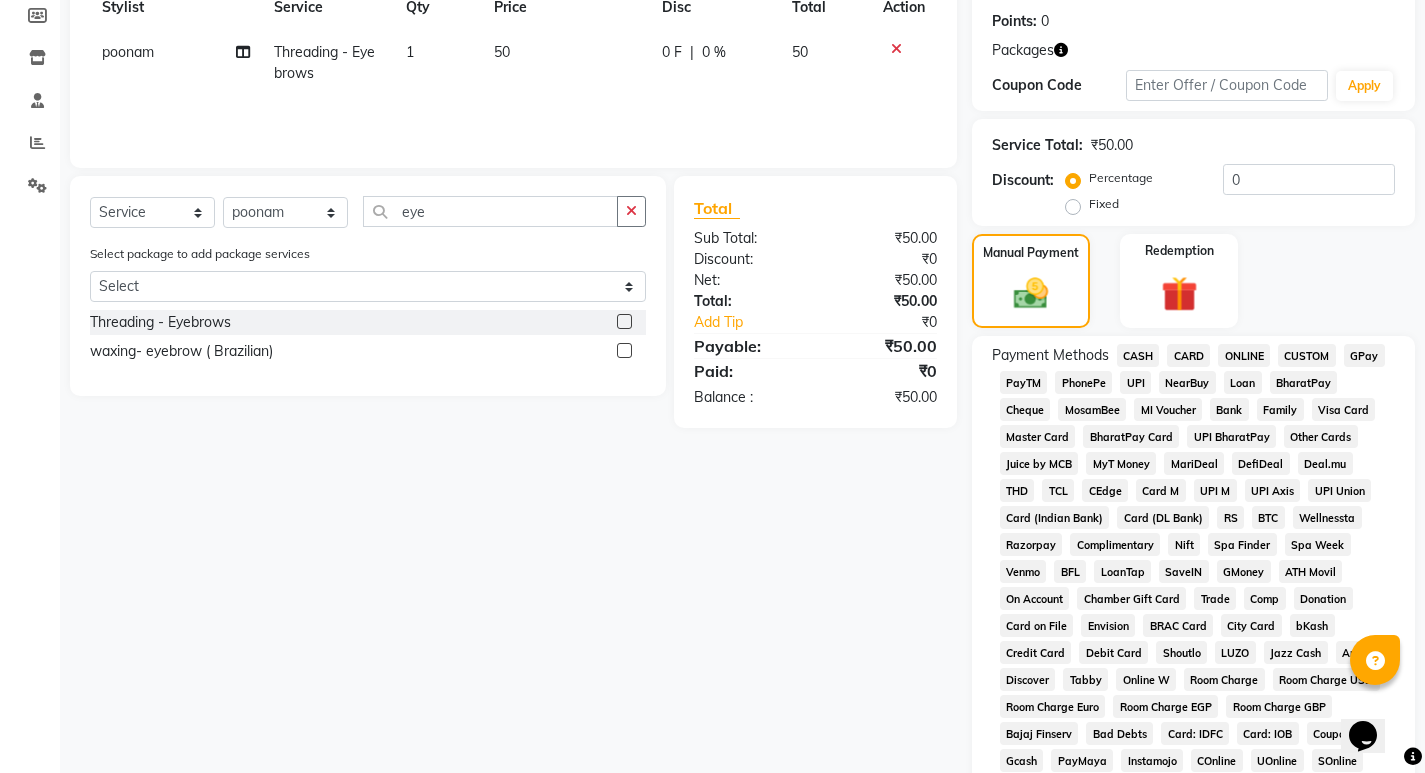 click on "GPay" 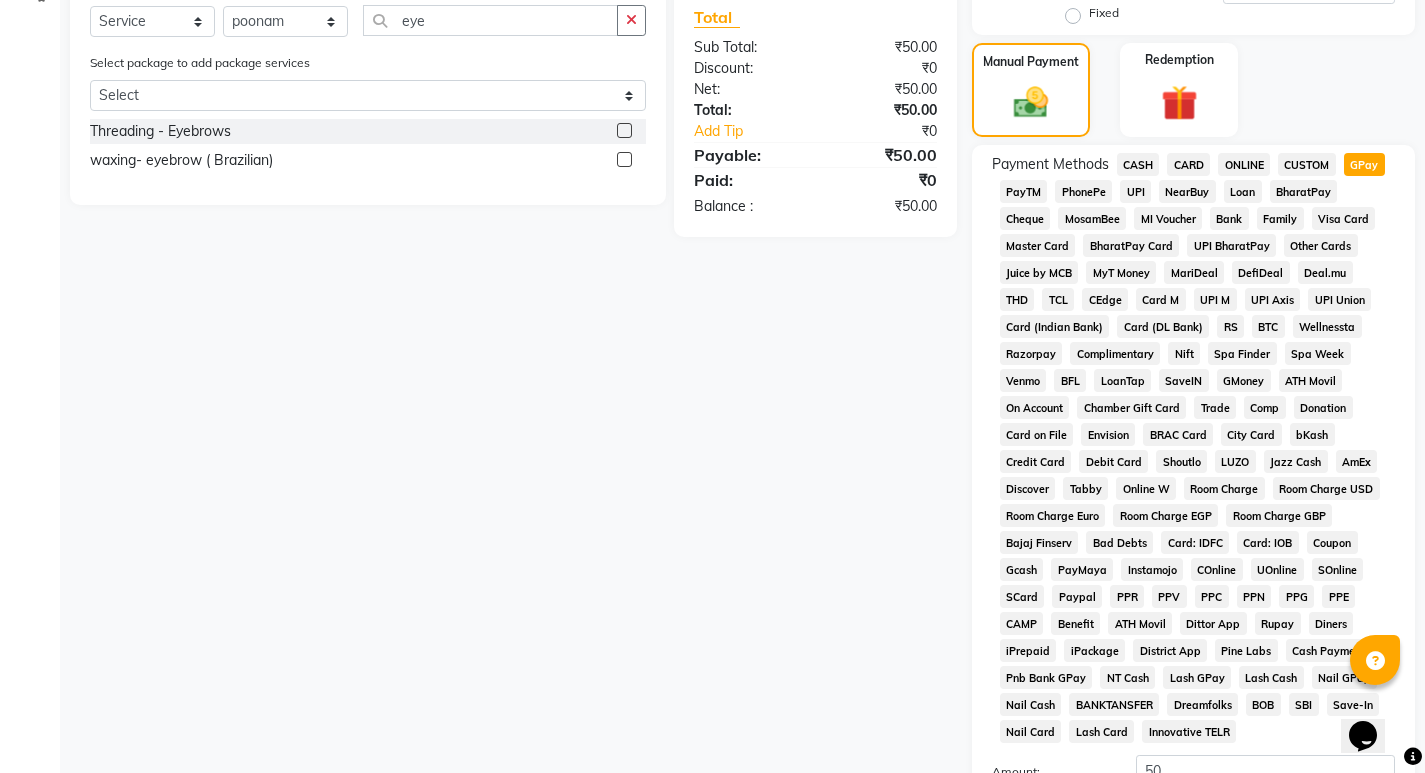scroll, scrollTop: 726, scrollLeft: 0, axis: vertical 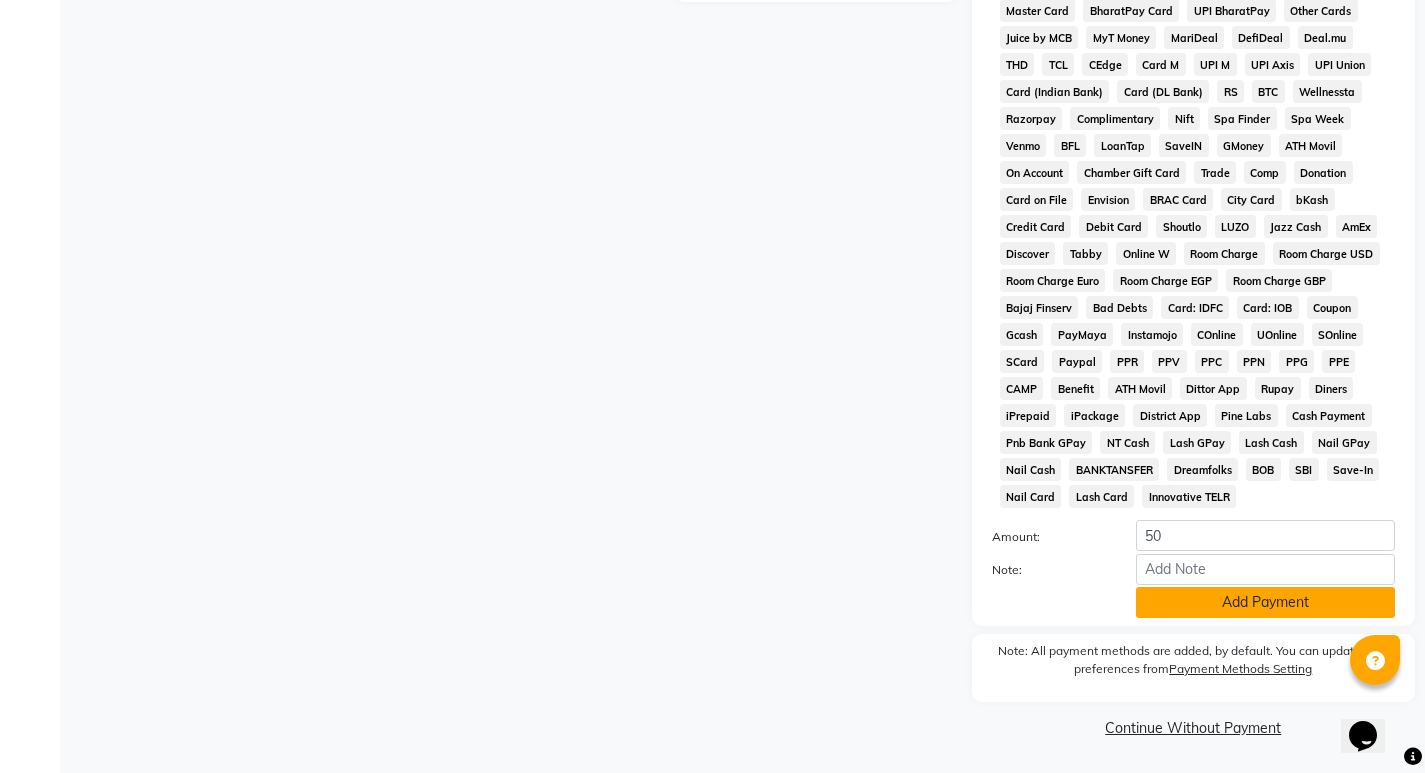 click on "Add Payment" 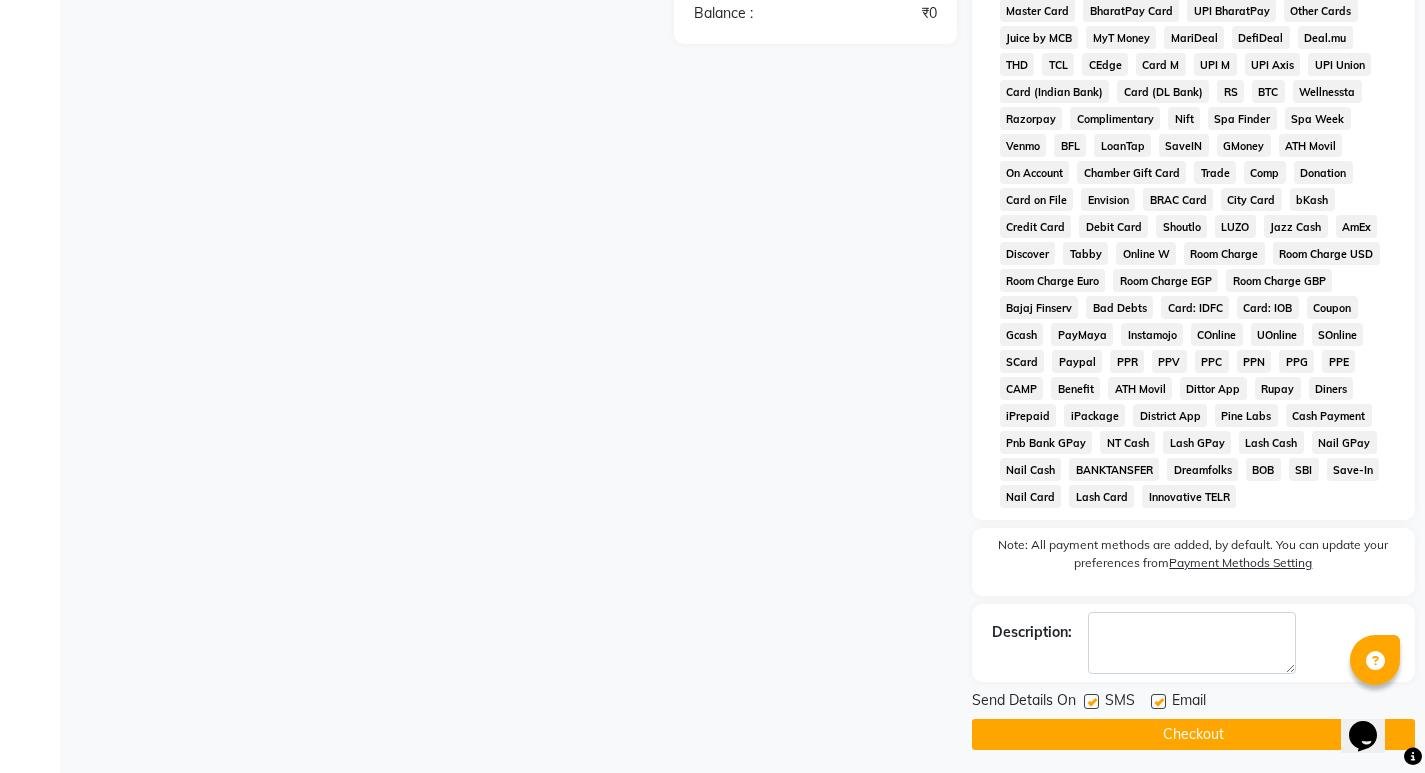 click on "Checkout" 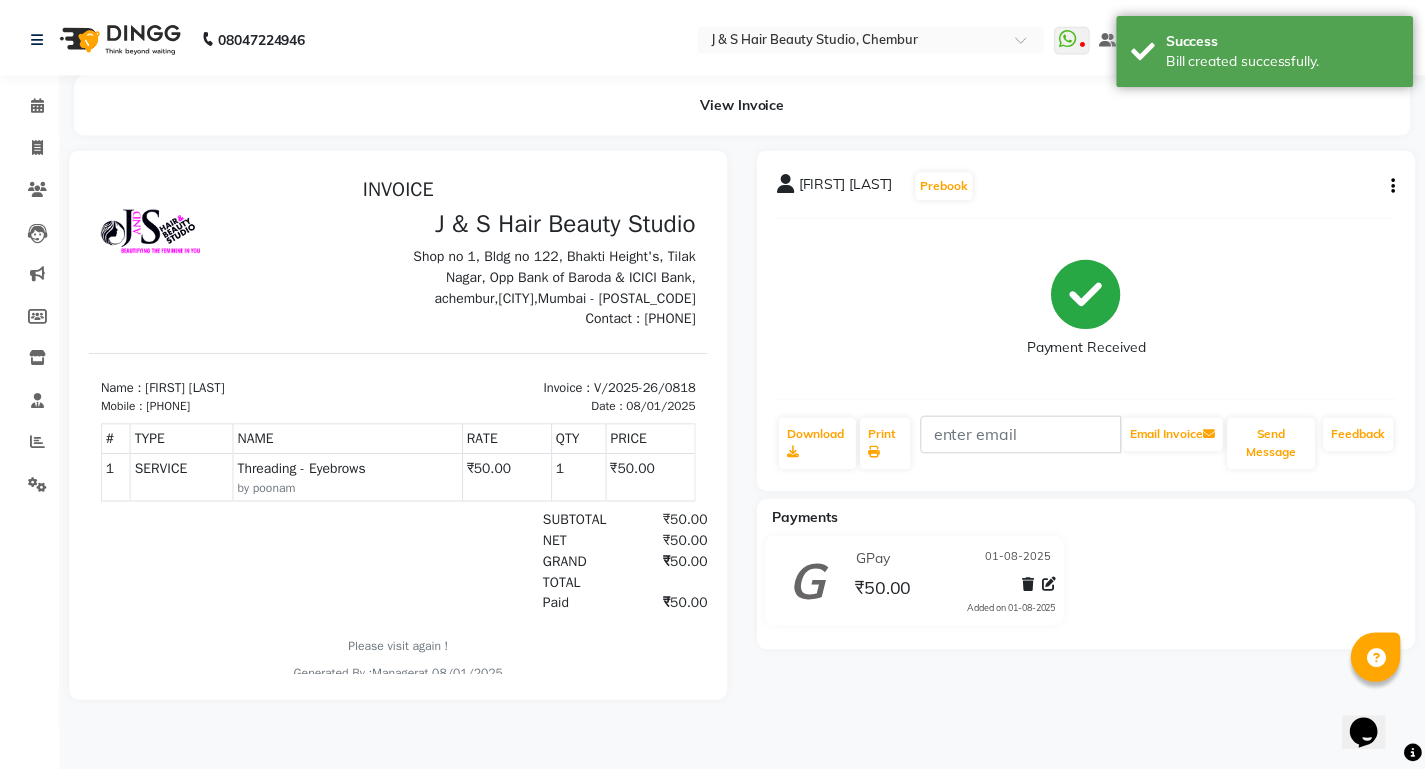 scroll, scrollTop: 0, scrollLeft: 0, axis: both 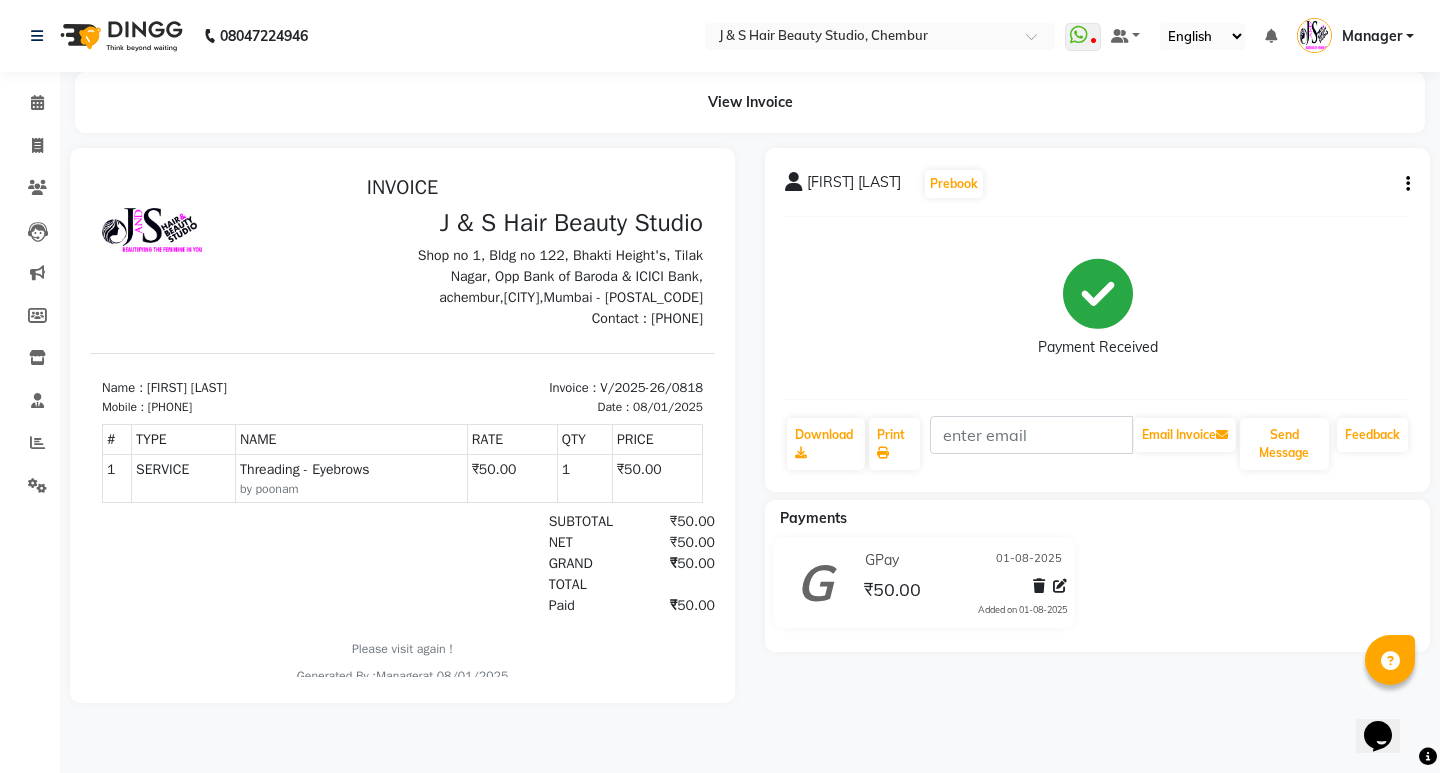 click 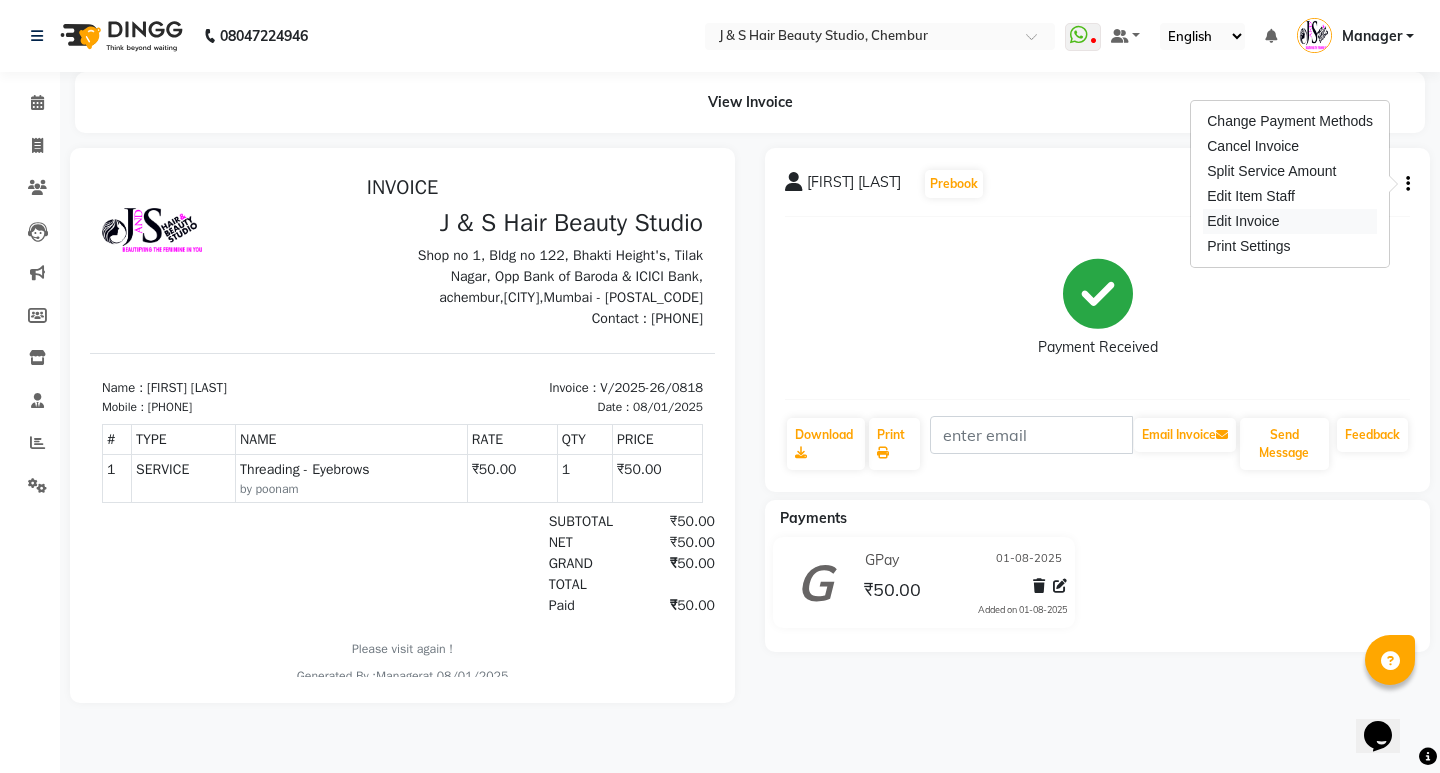 click on "Edit Invoice" at bounding box center [1290, 221] 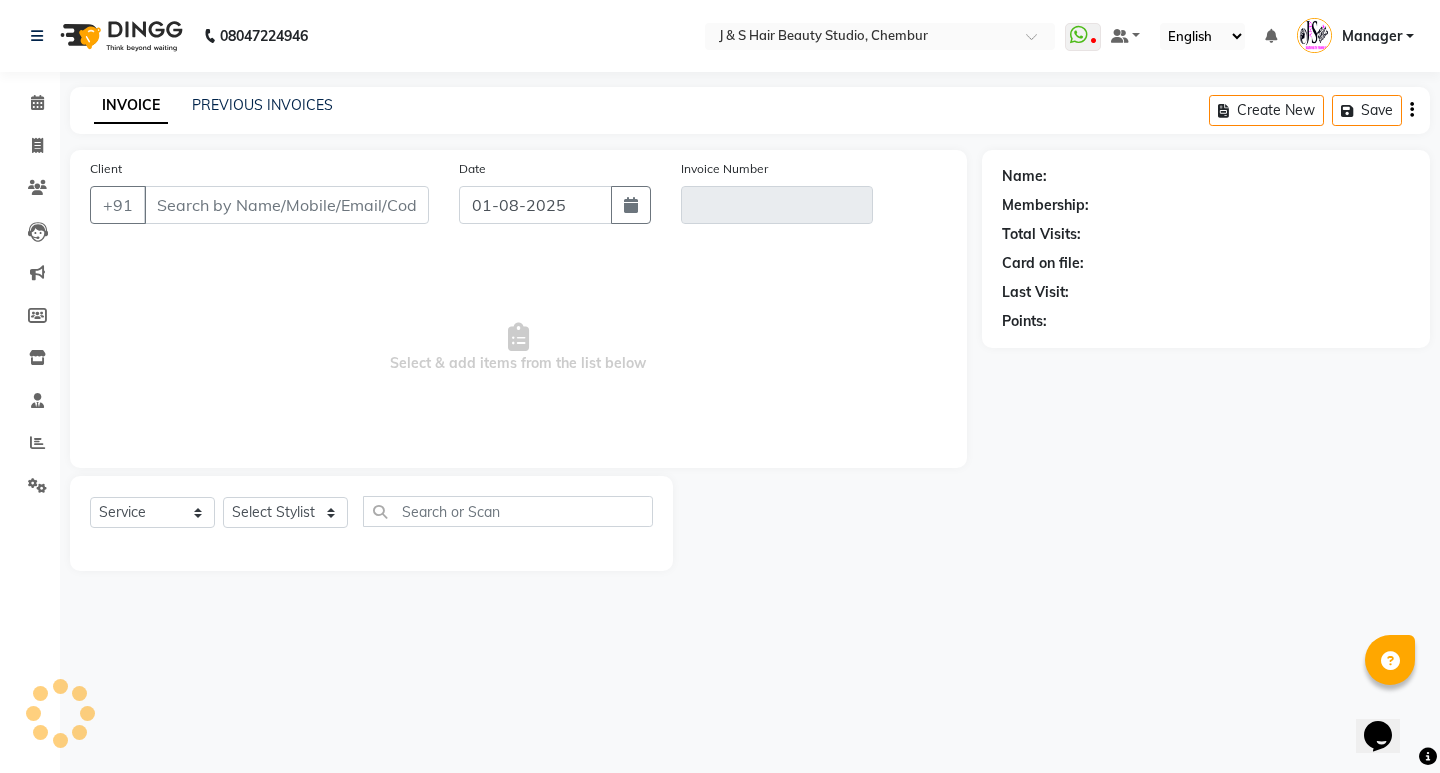 type on "[PHONE]" 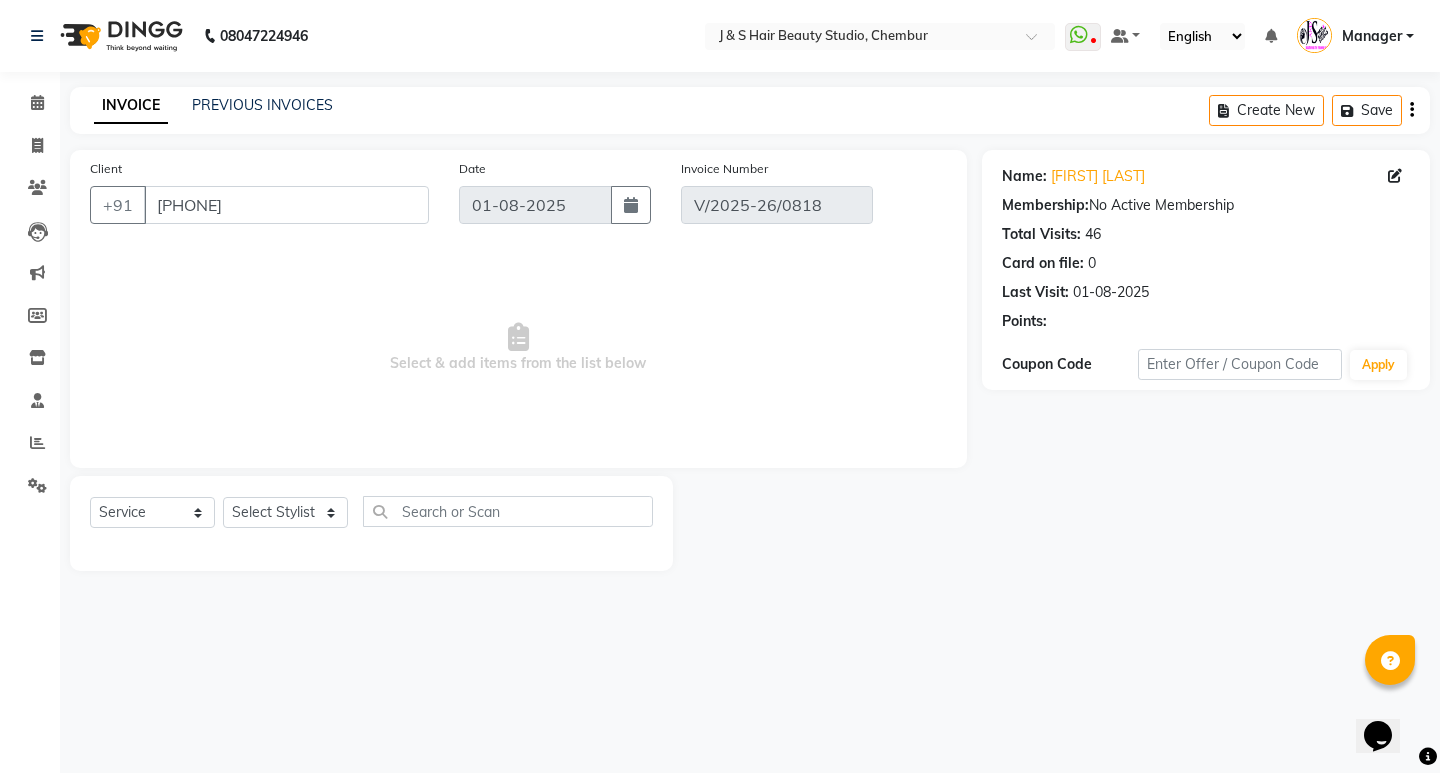 select on "select" 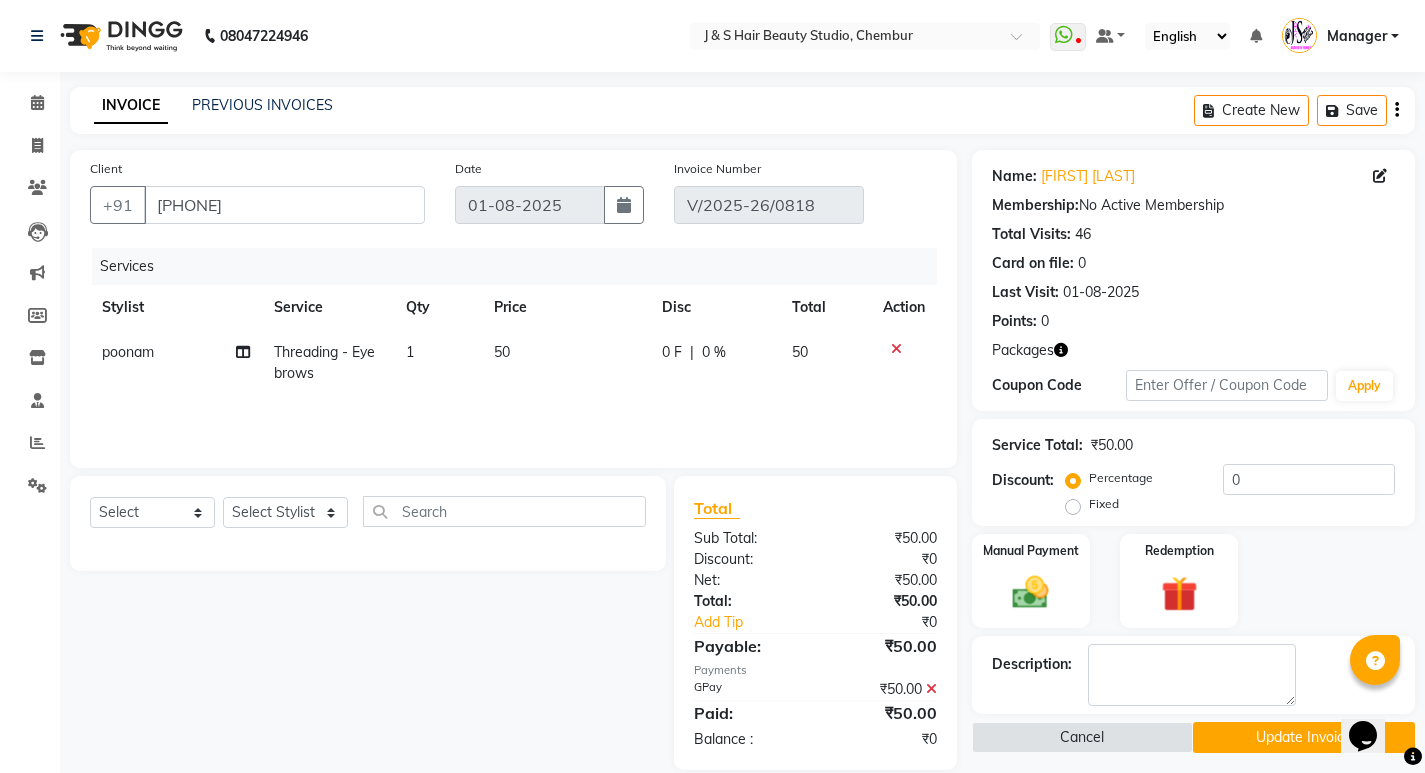 click 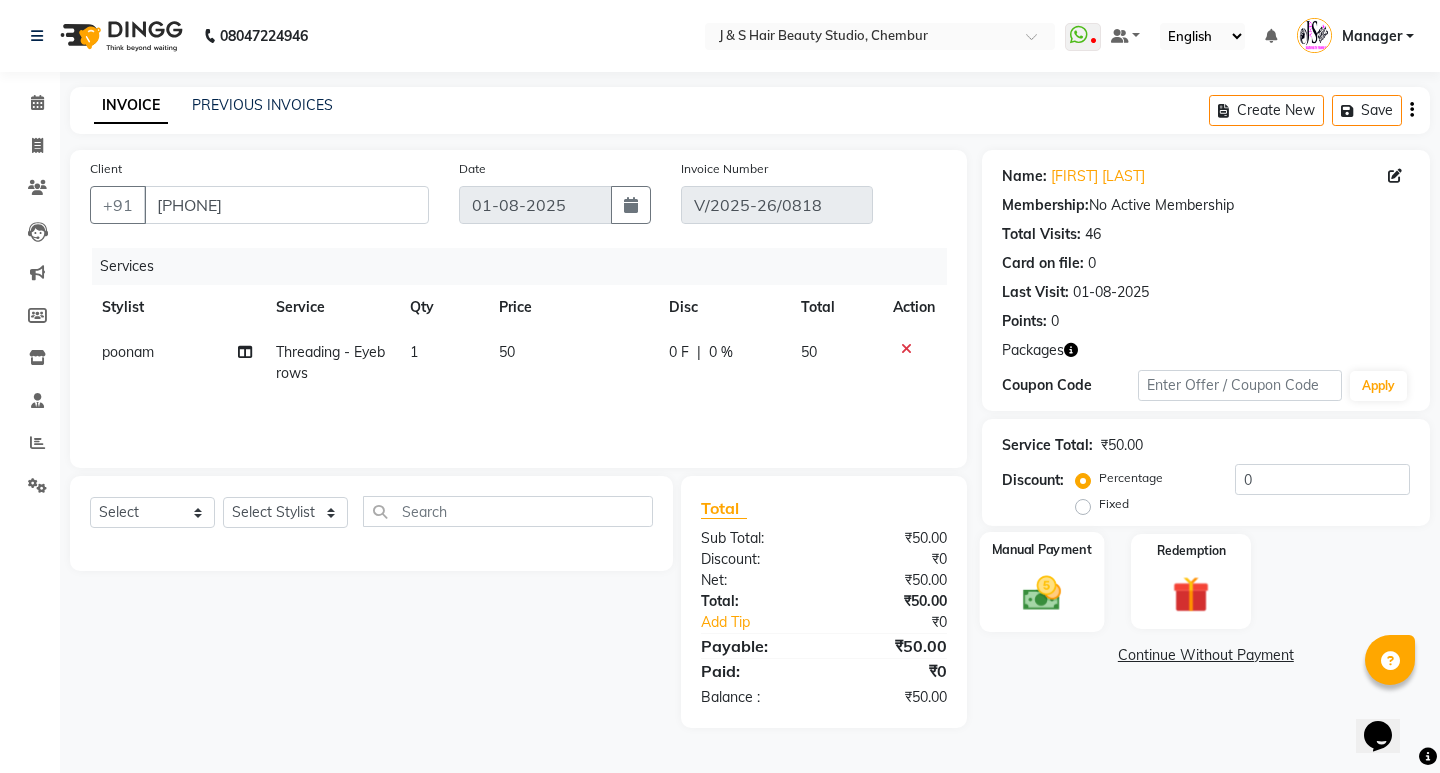 click 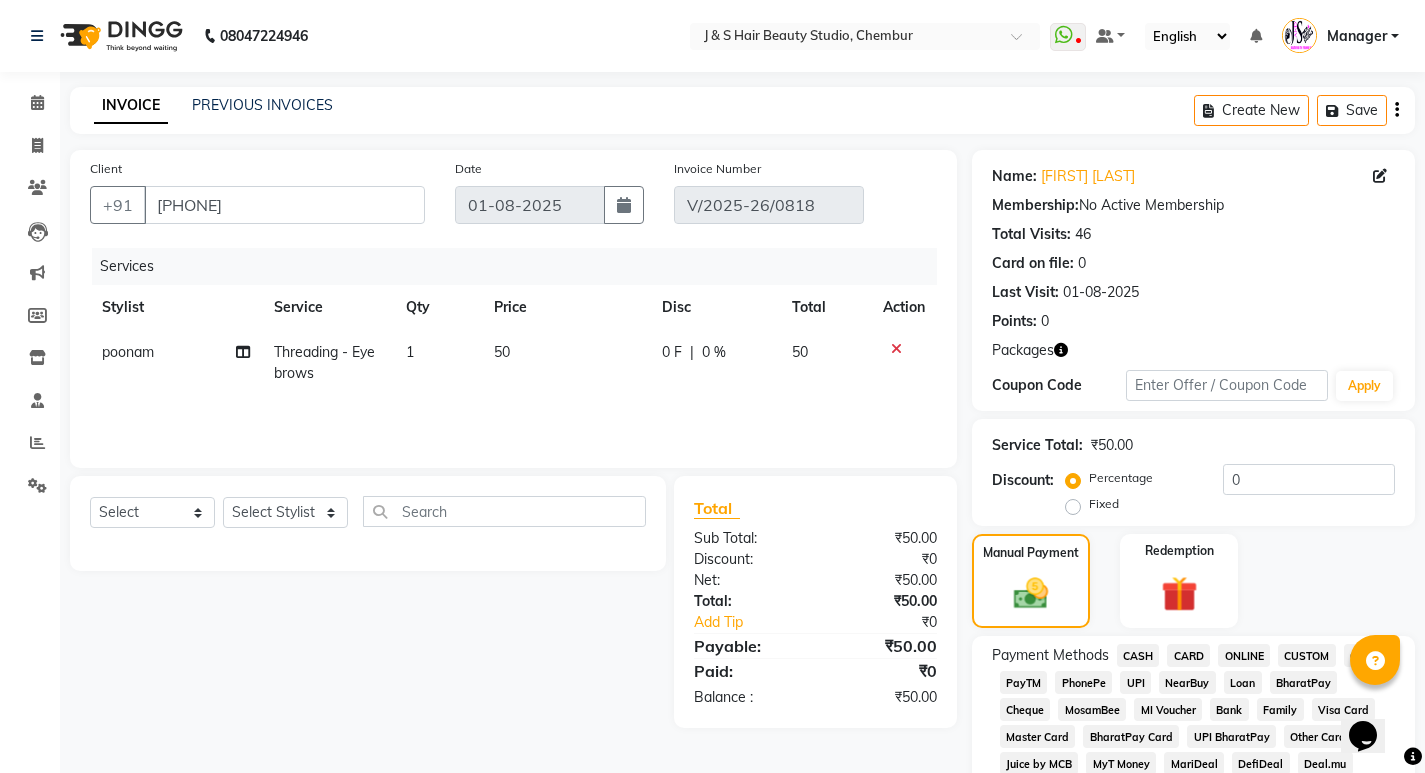 click on "CASH" 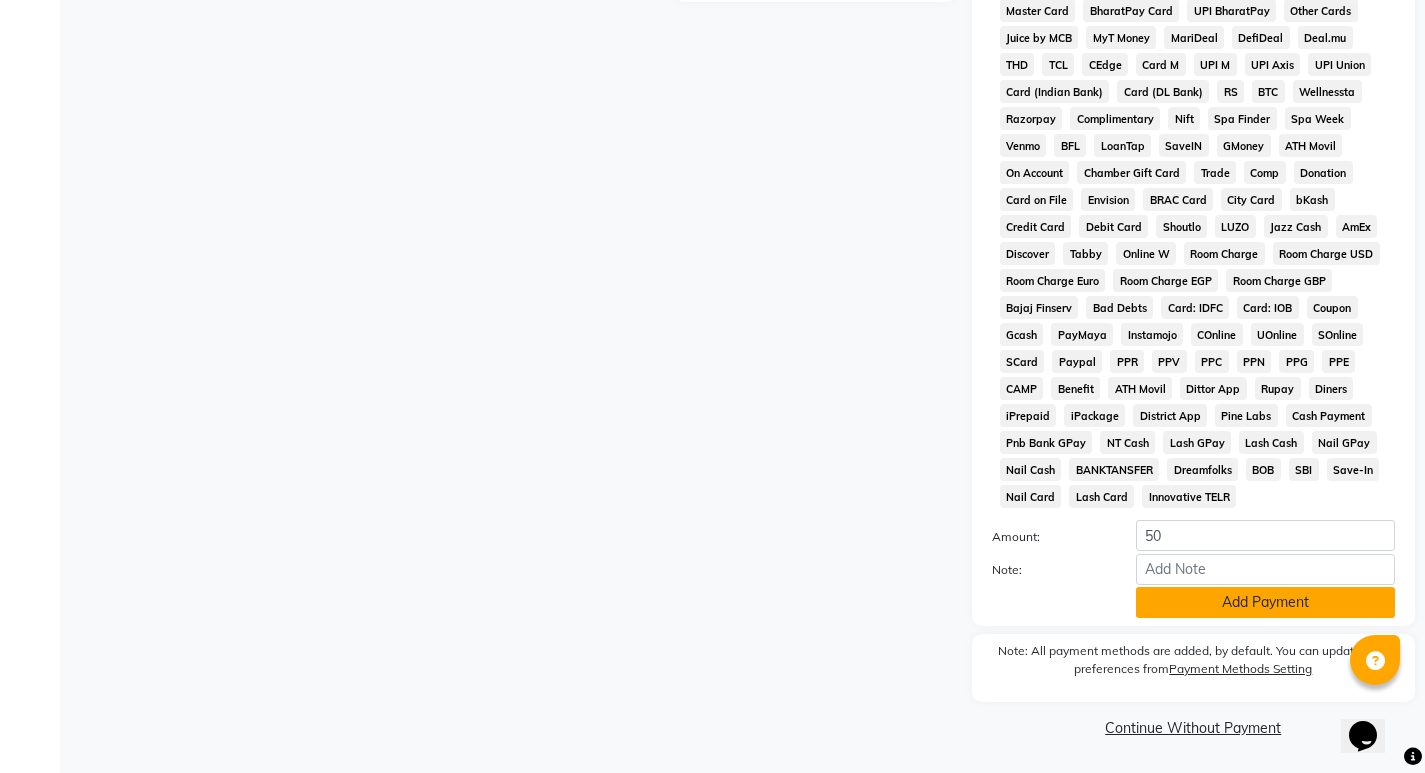 click on "Add Payment" 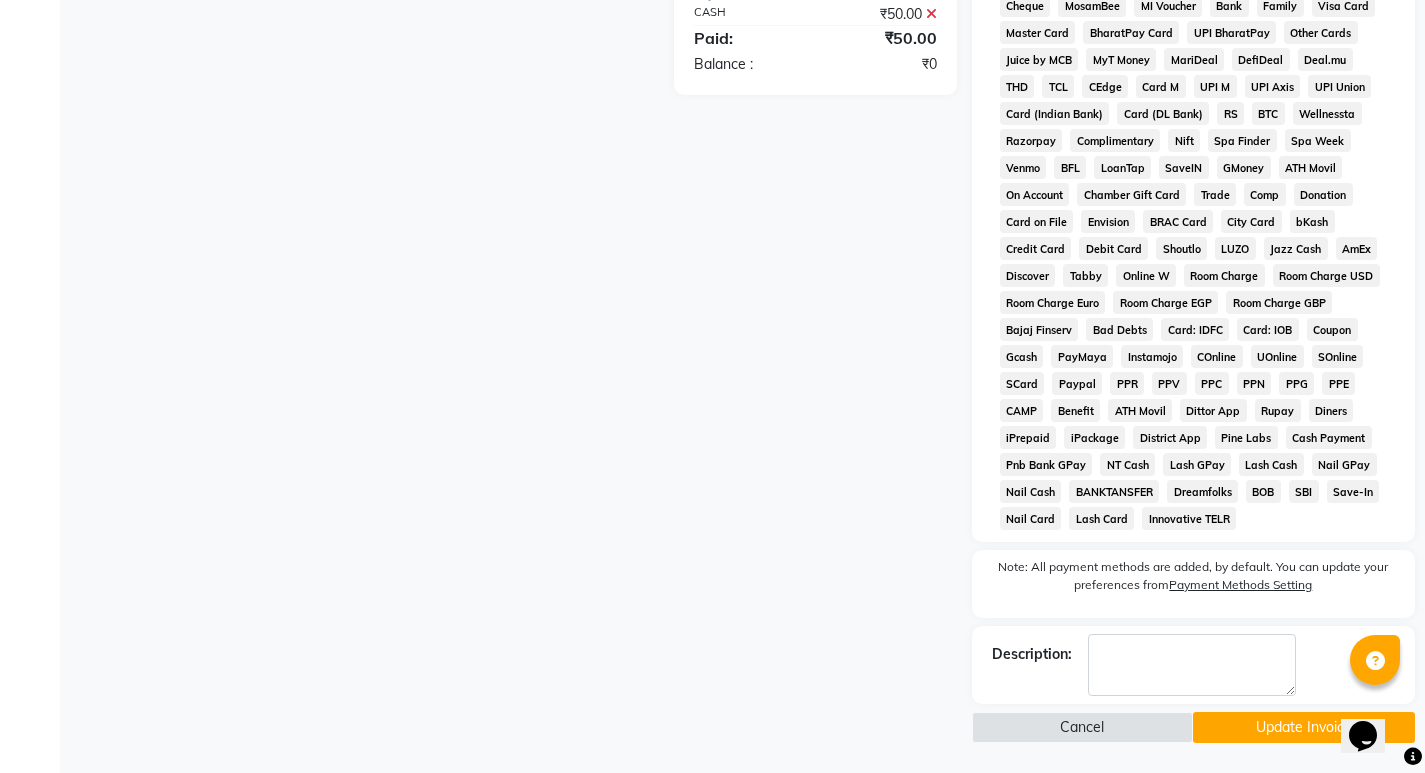scroll, scrollTop: 704, scrollLeft: 0, axis: vertical 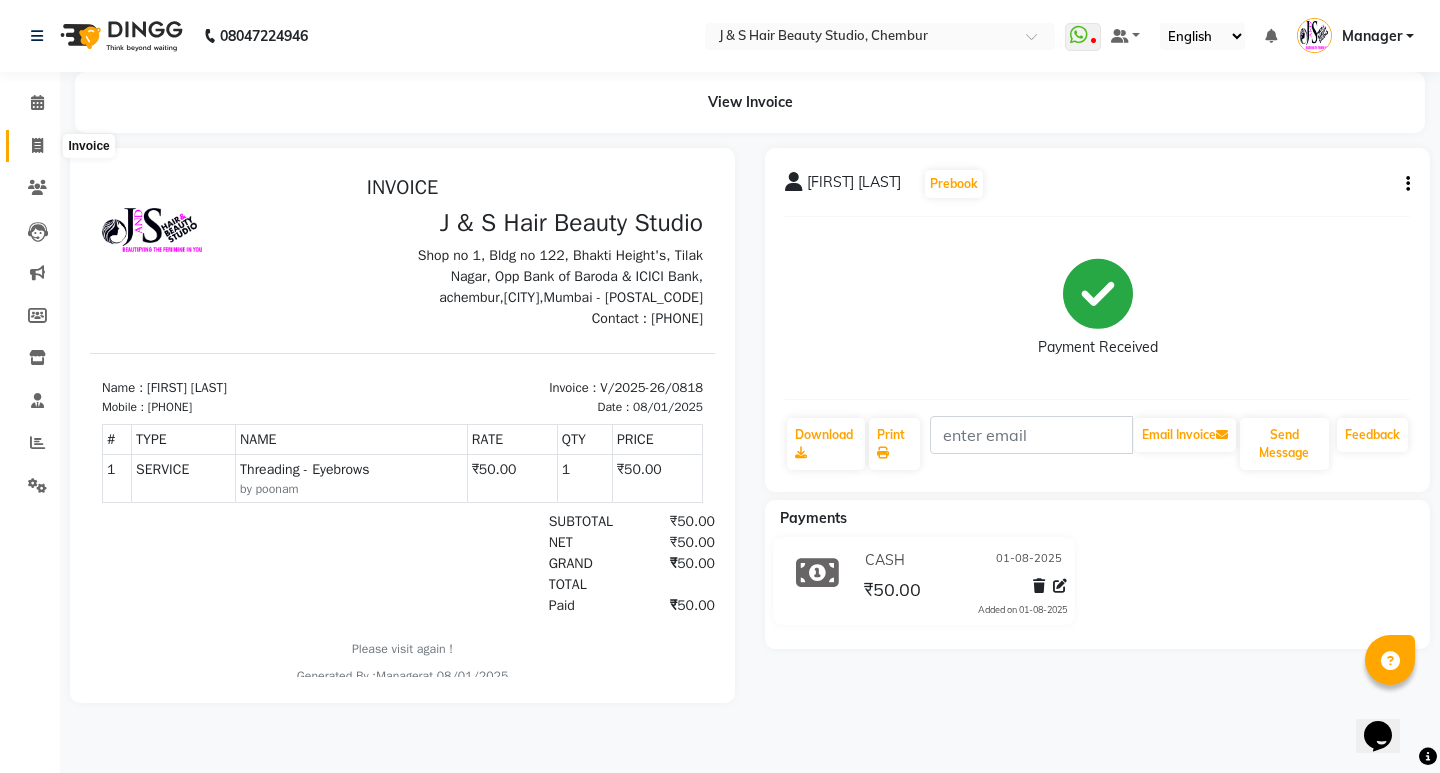 click 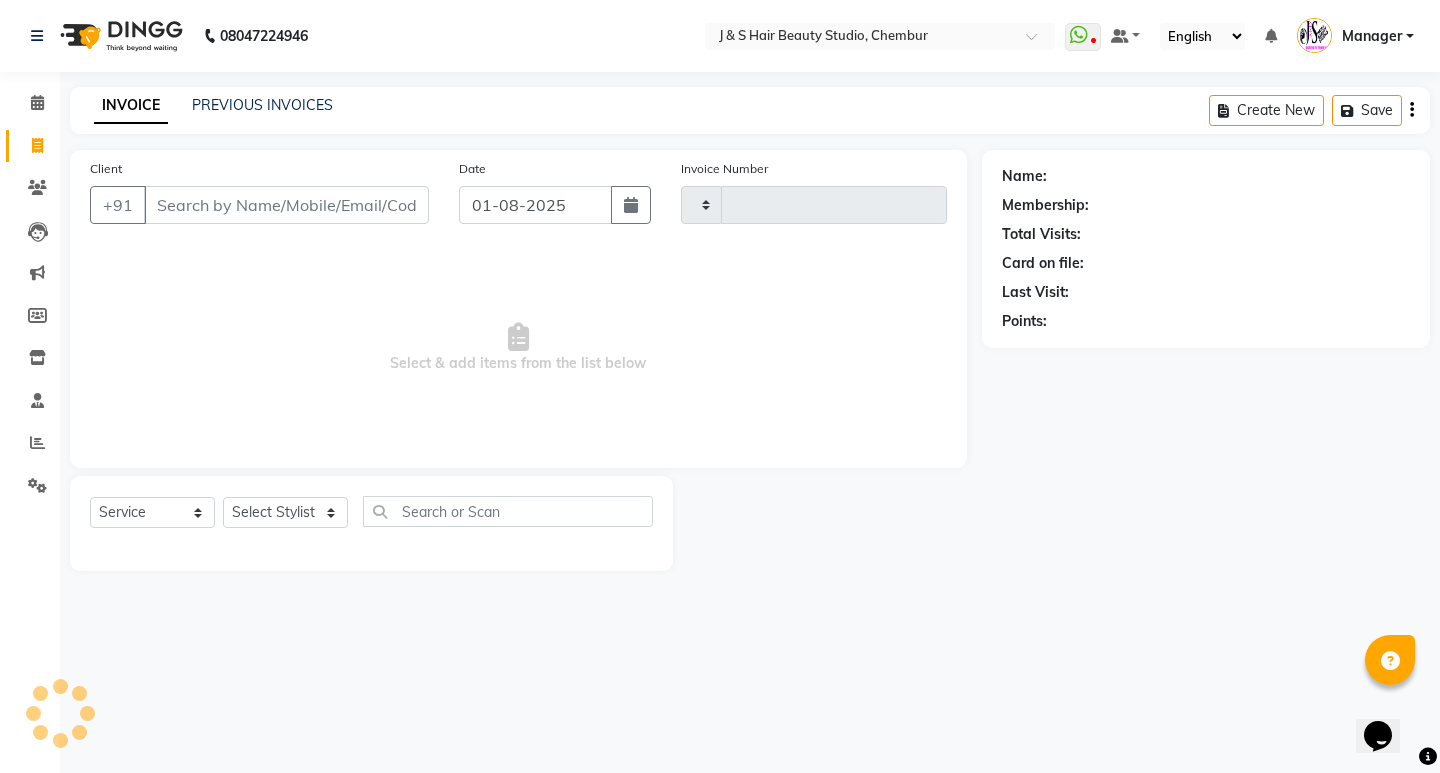 type on "0819" 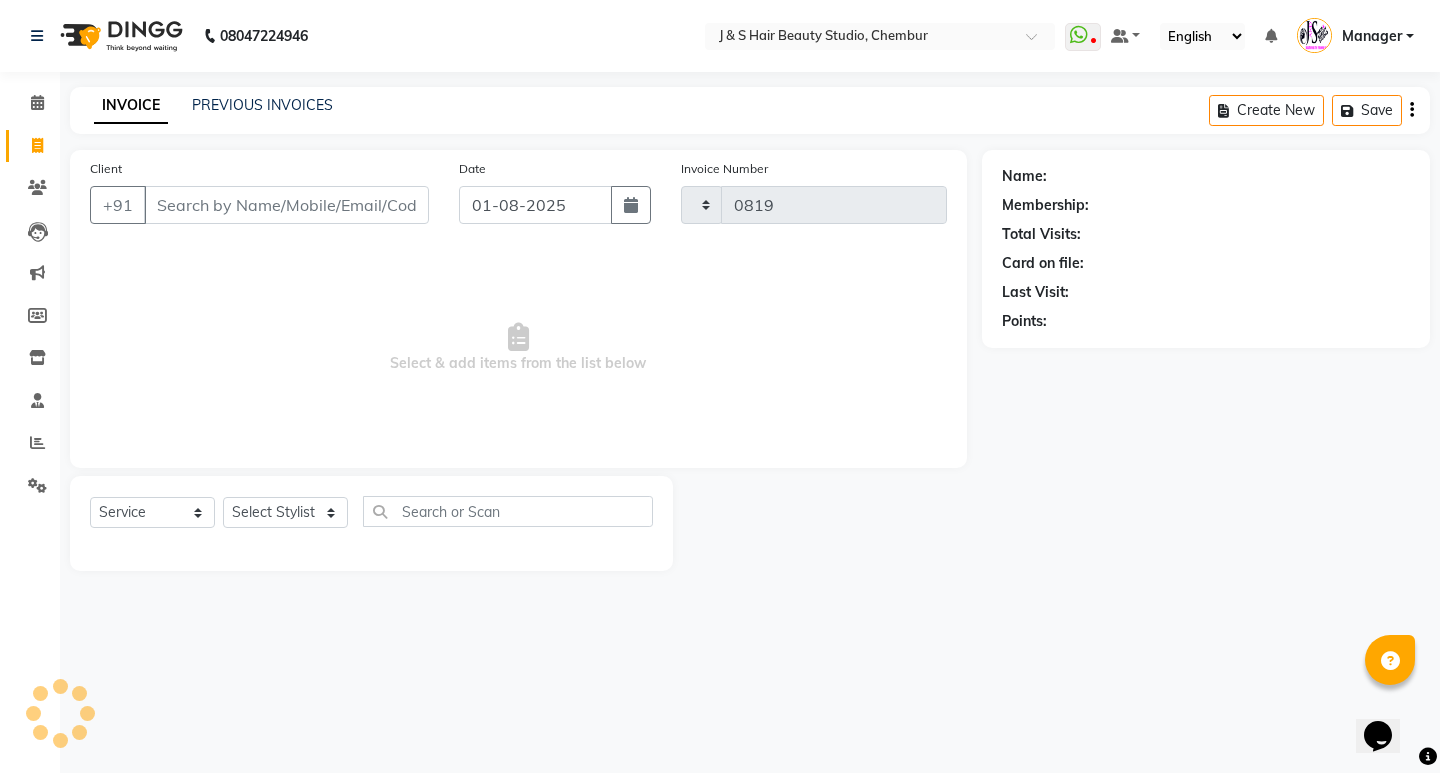select on "143" 